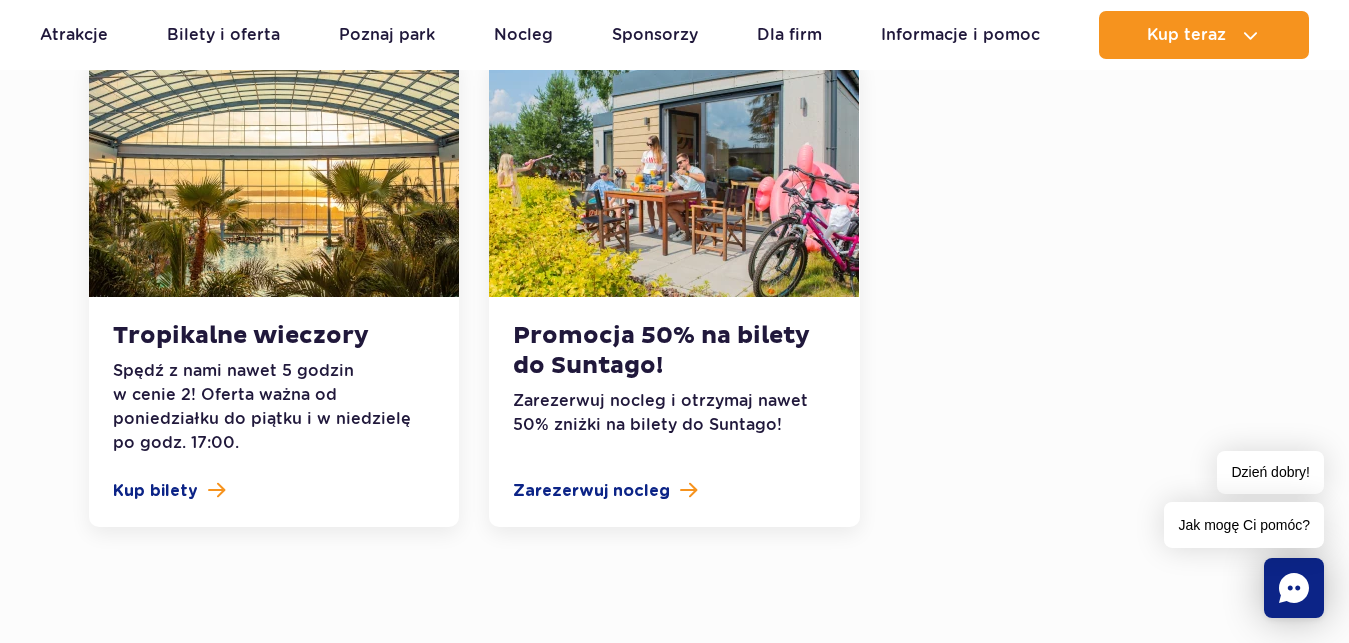 scroll, scrollTop: 2040, scrollLeft: 0, axis: vertical 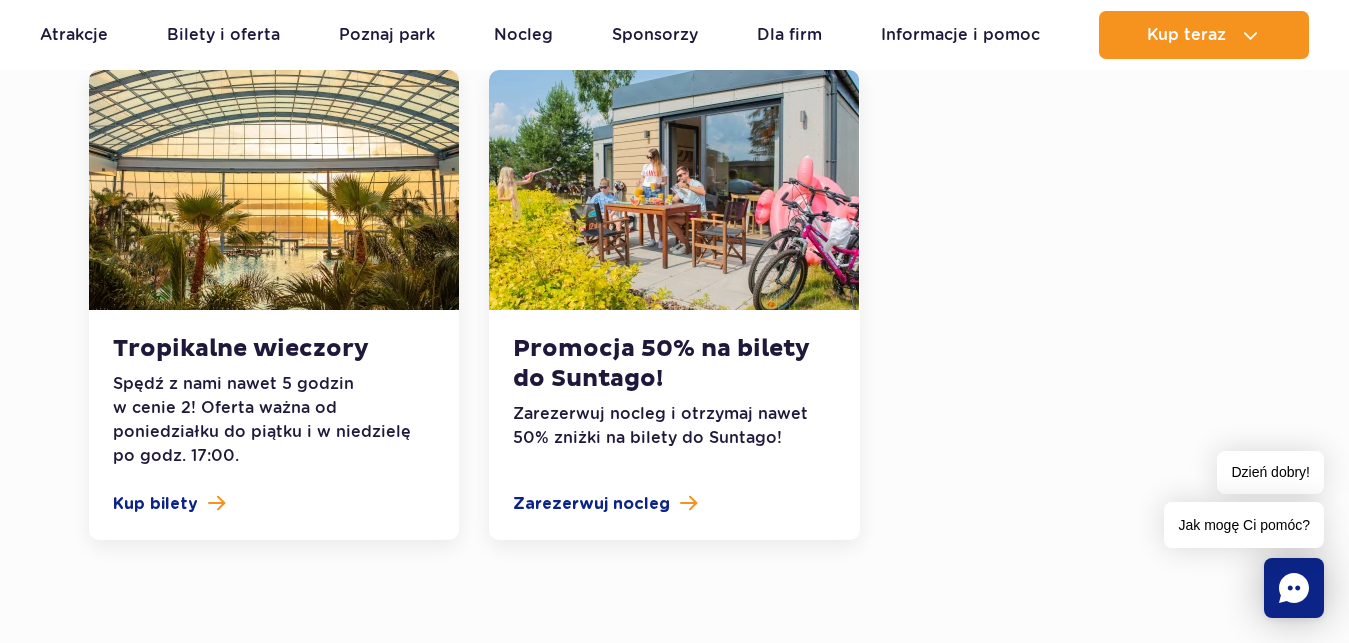 click at bounding box center (274, 190) 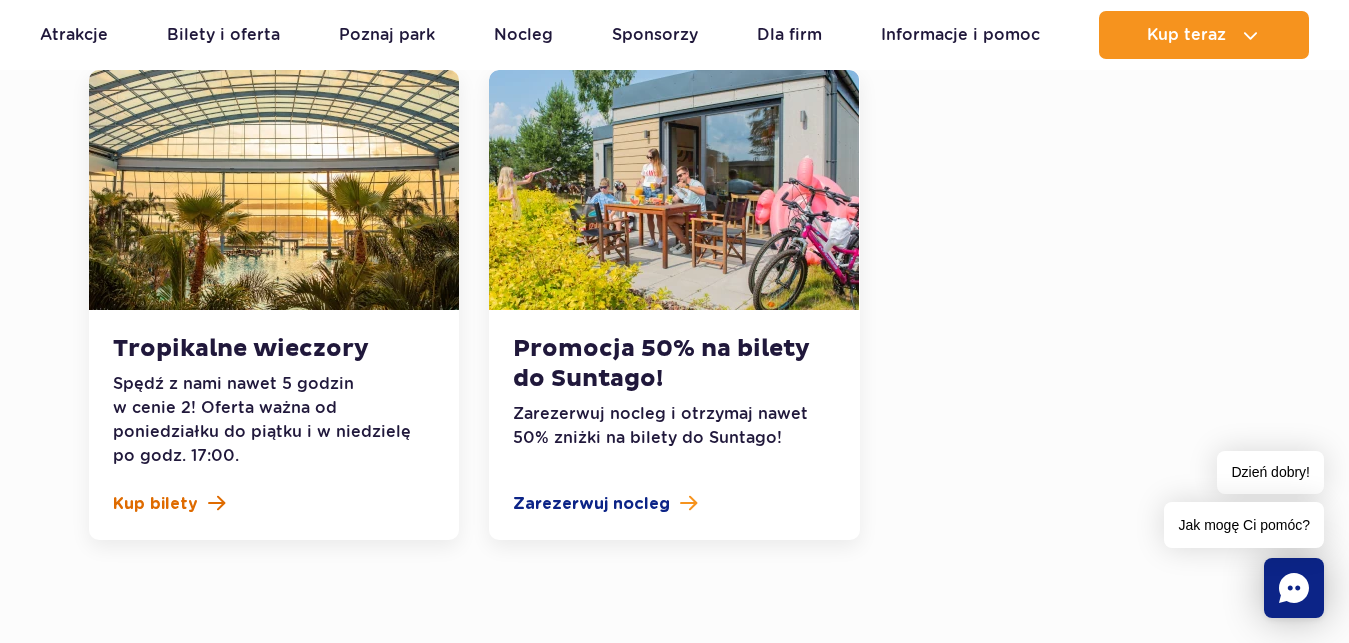 click on "Kup bilety" at bounding box center [155, 504] 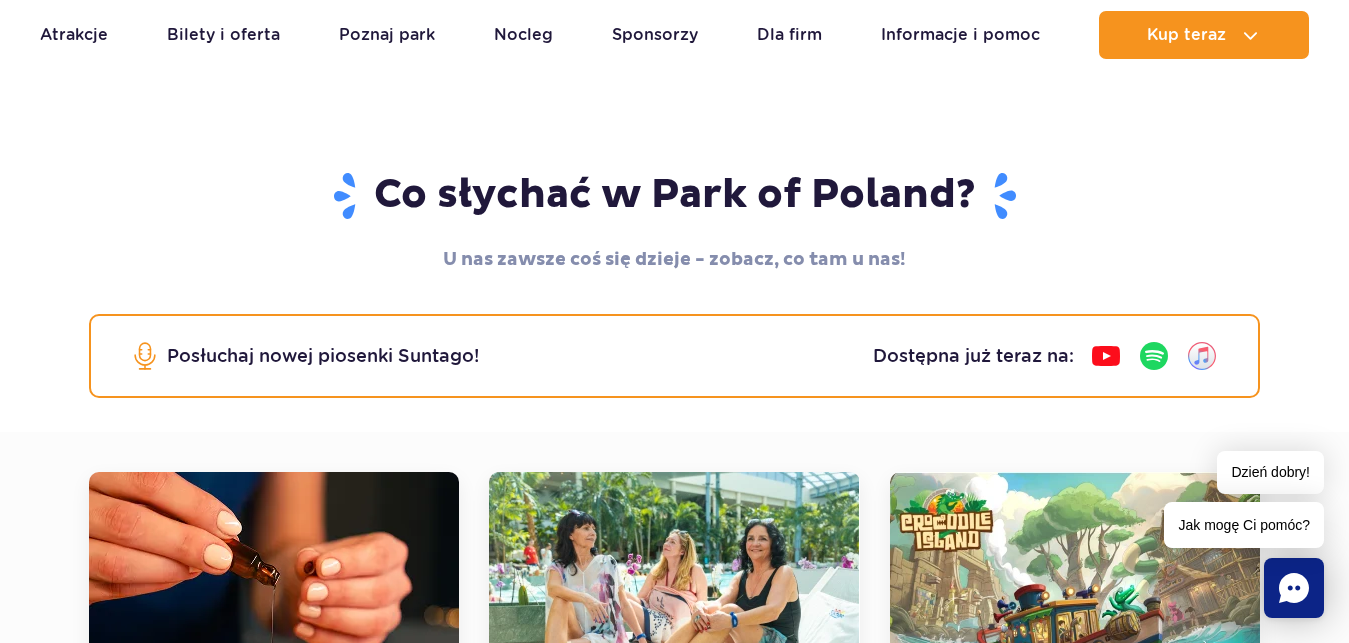 scroll, scrollTop: 0, scrollLeft: 0, axis: both 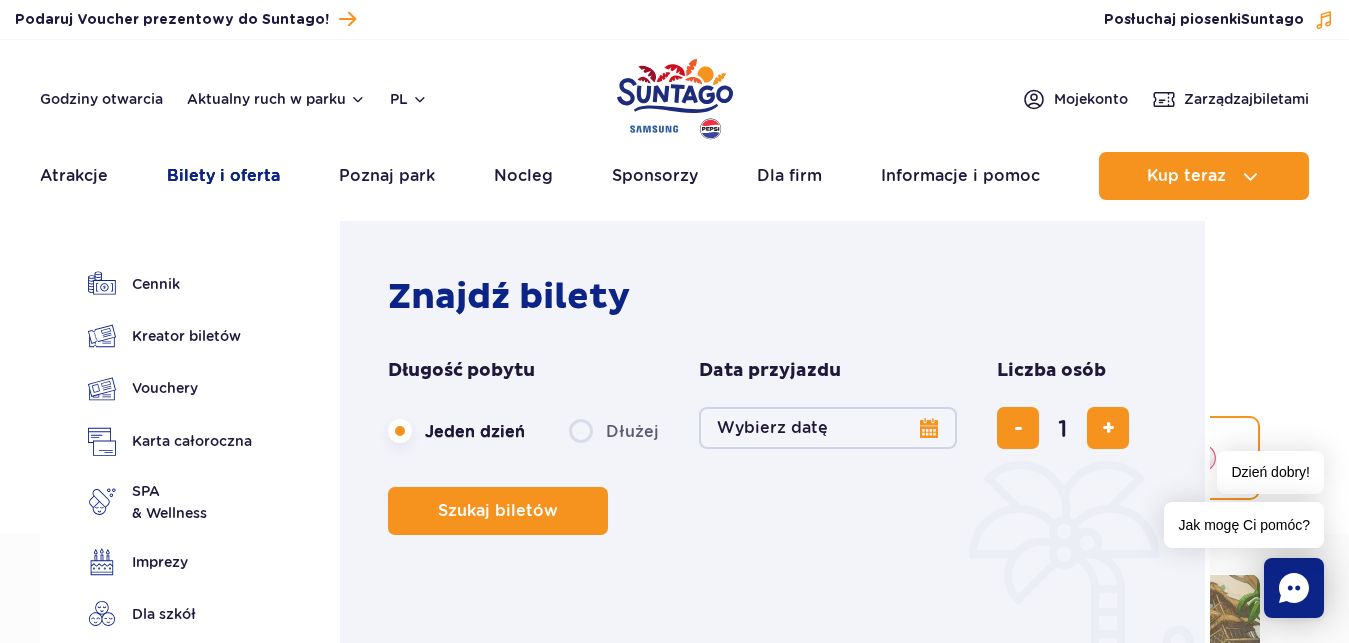 click on "Bilety i oferta" at bounding box center (223, 176) 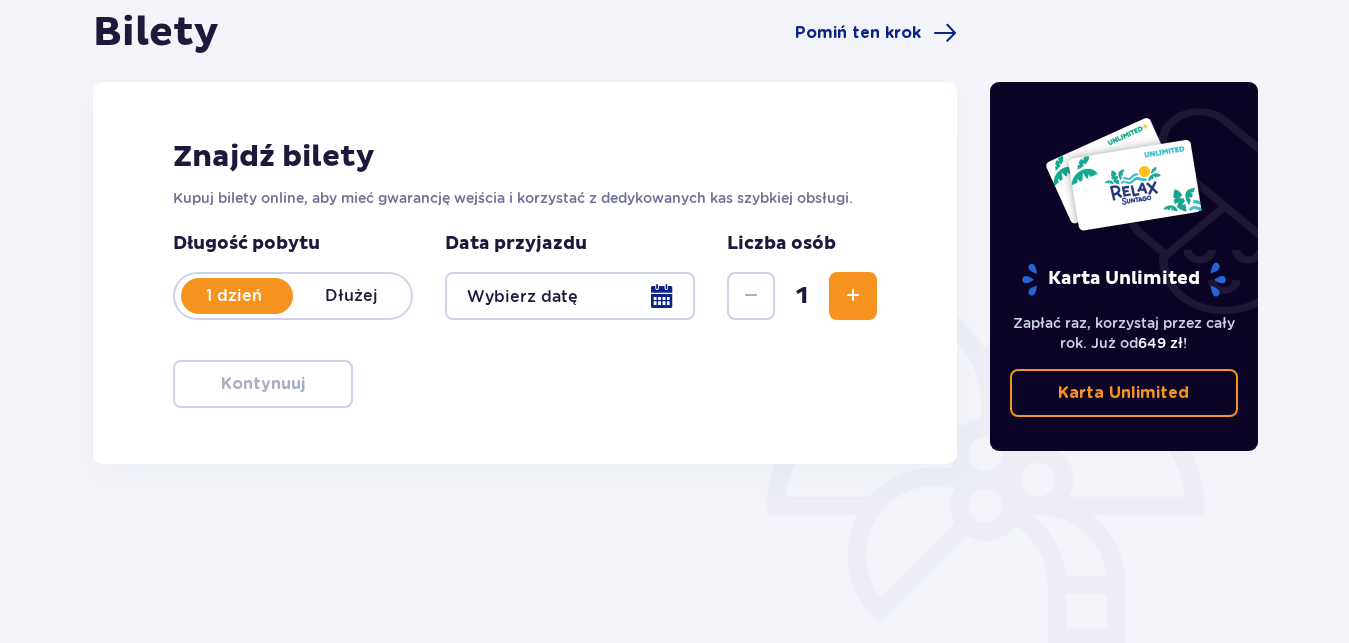 scroll, scrollTop: 102, scrollLeft: 0, axis: vertical 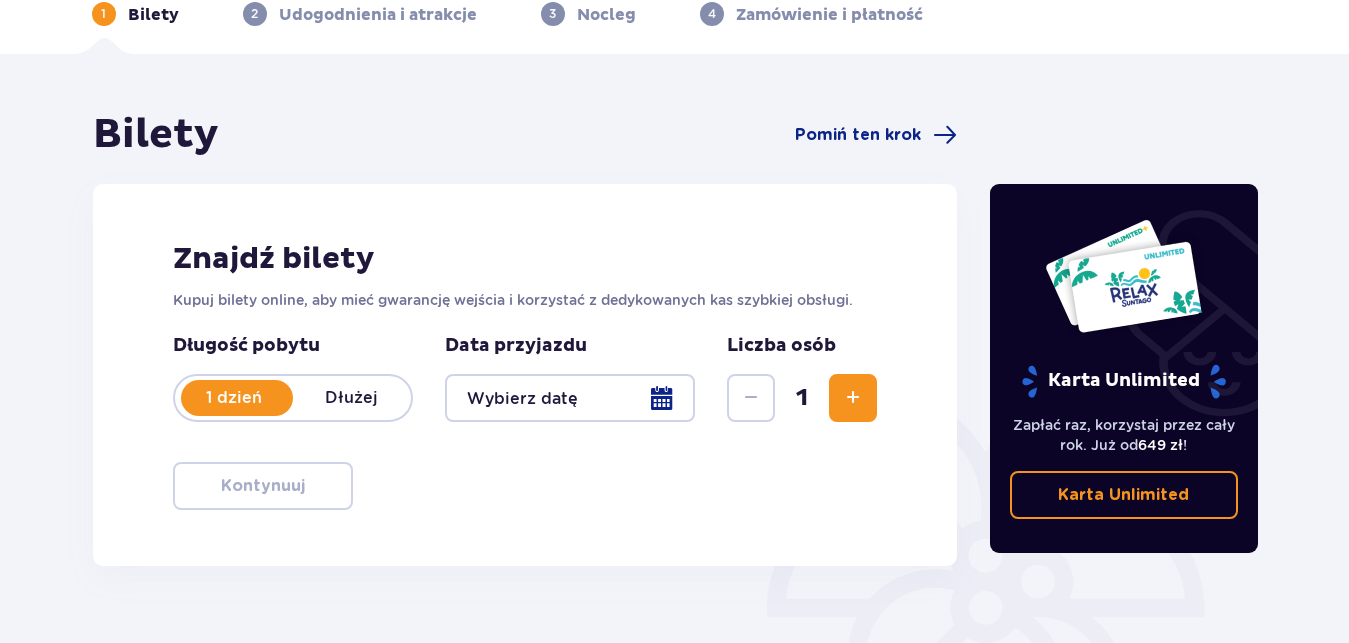 click at bounding box center [853, 398] 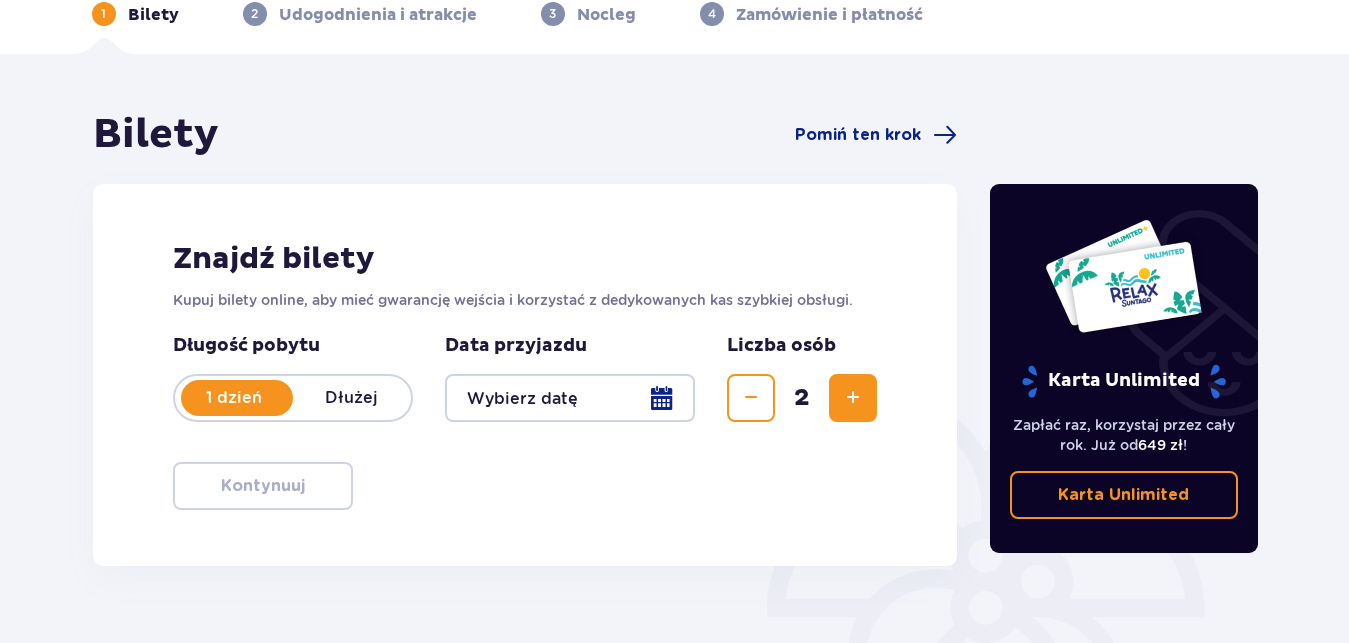 click at bounding box center (853, 398) 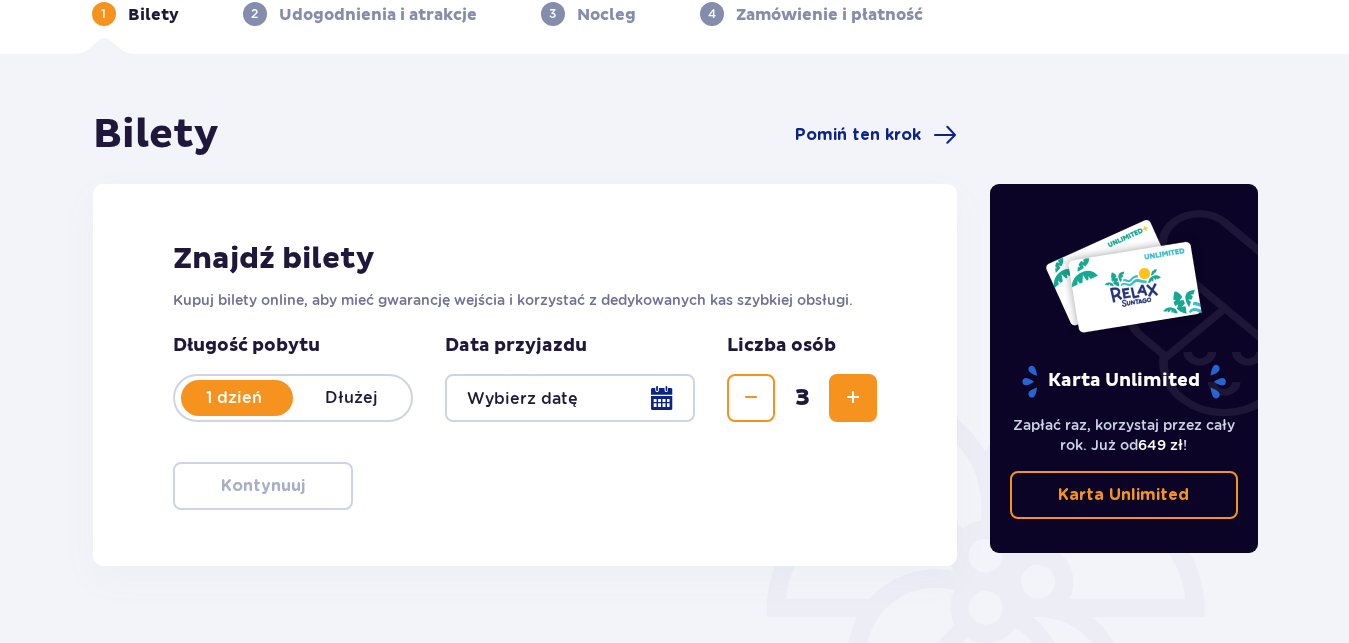 click at bounding box center (570, 398) 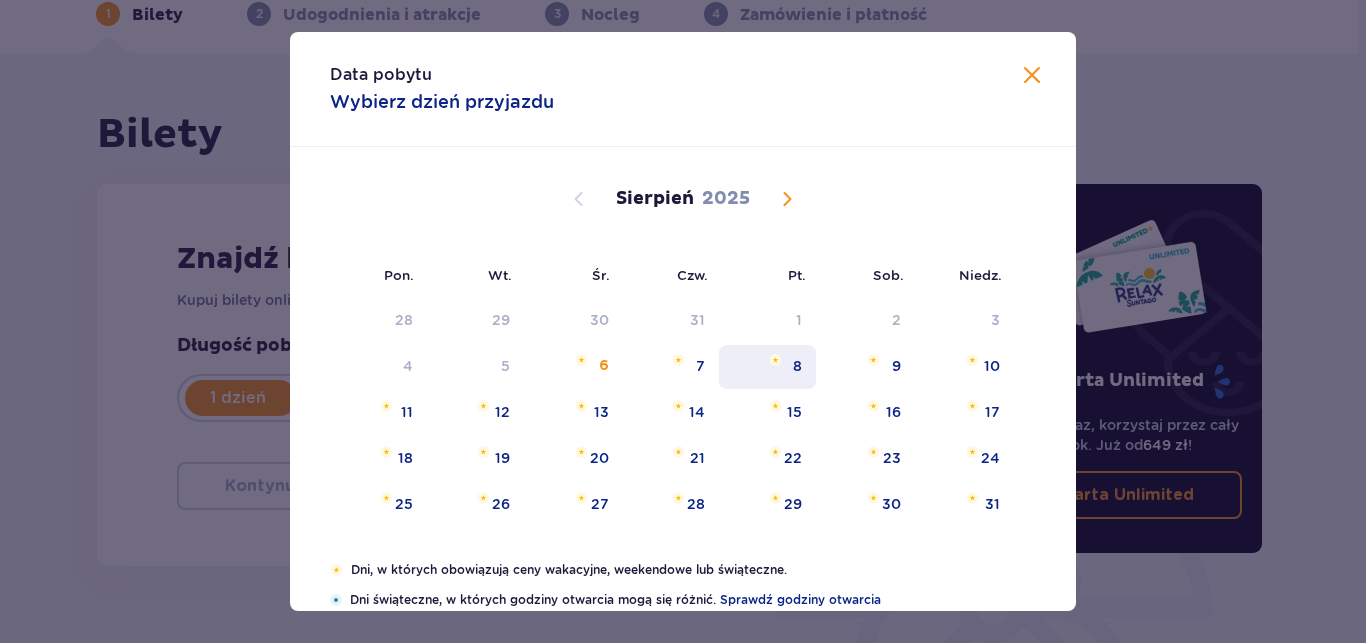 click on "8" at bounding box center [767, 367] 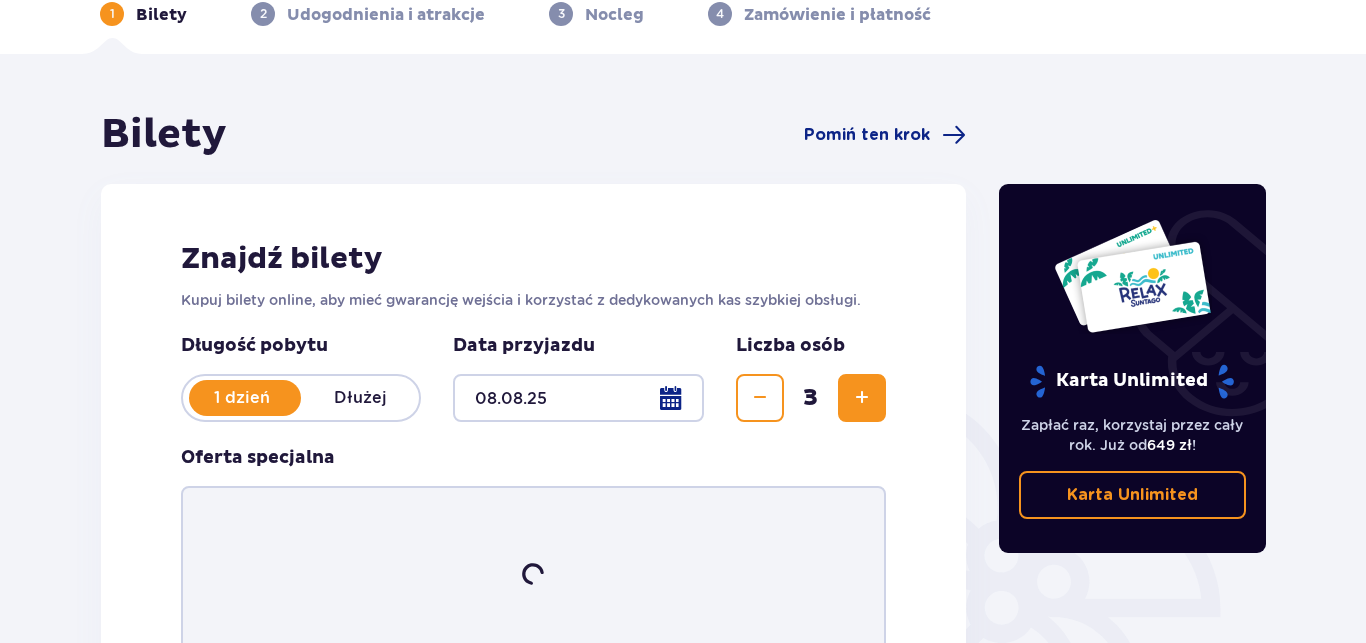 type on "08.08.25" 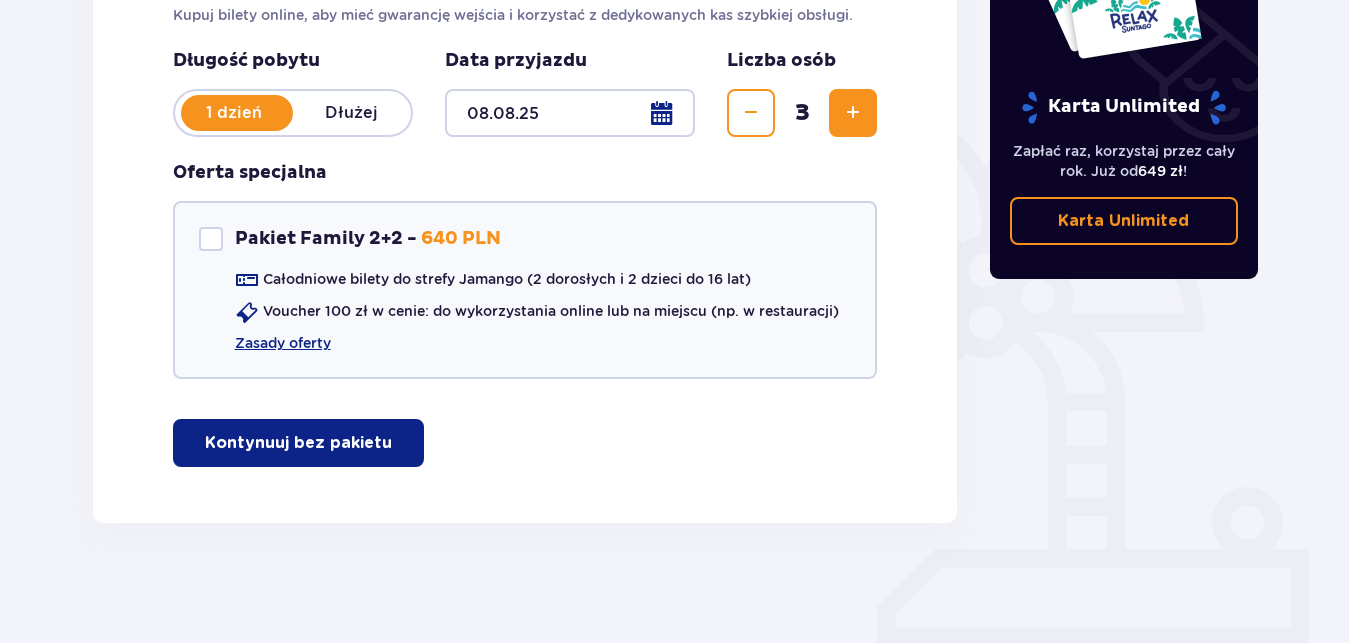 scroll, scrollTop: 285, scrollLeft: 0, axis: vertical 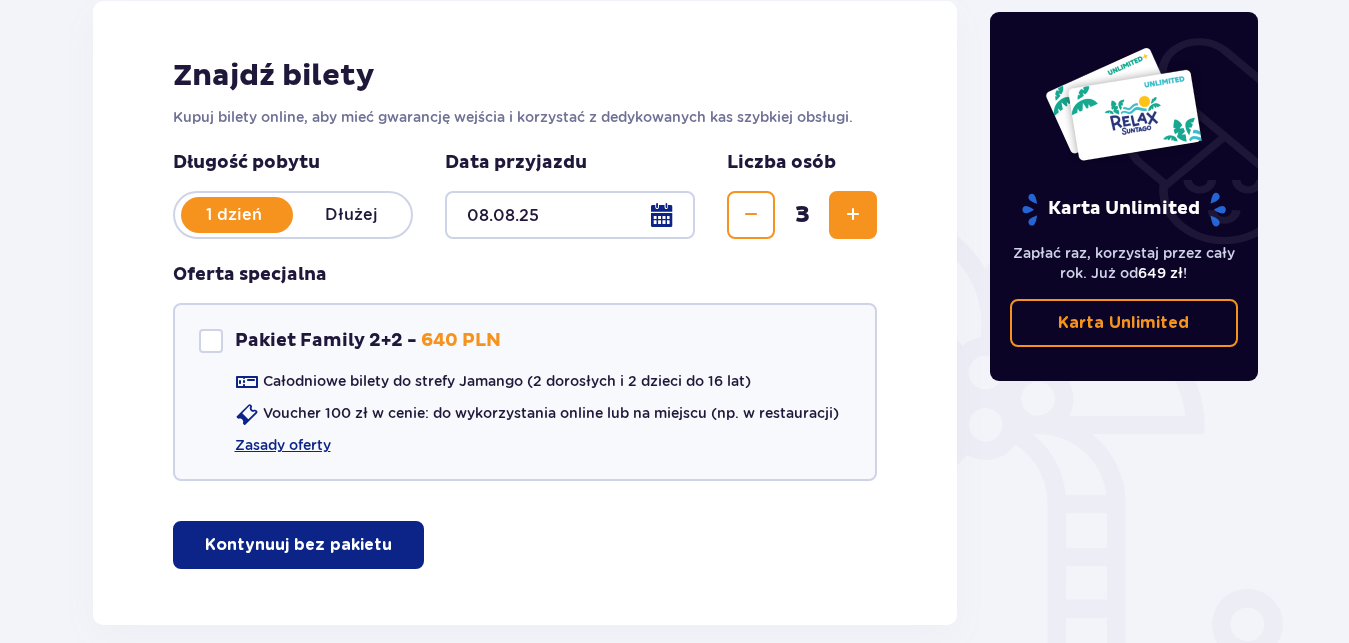 click on "Kontynuuj bez pakietu" at bounding box center [298, 545] 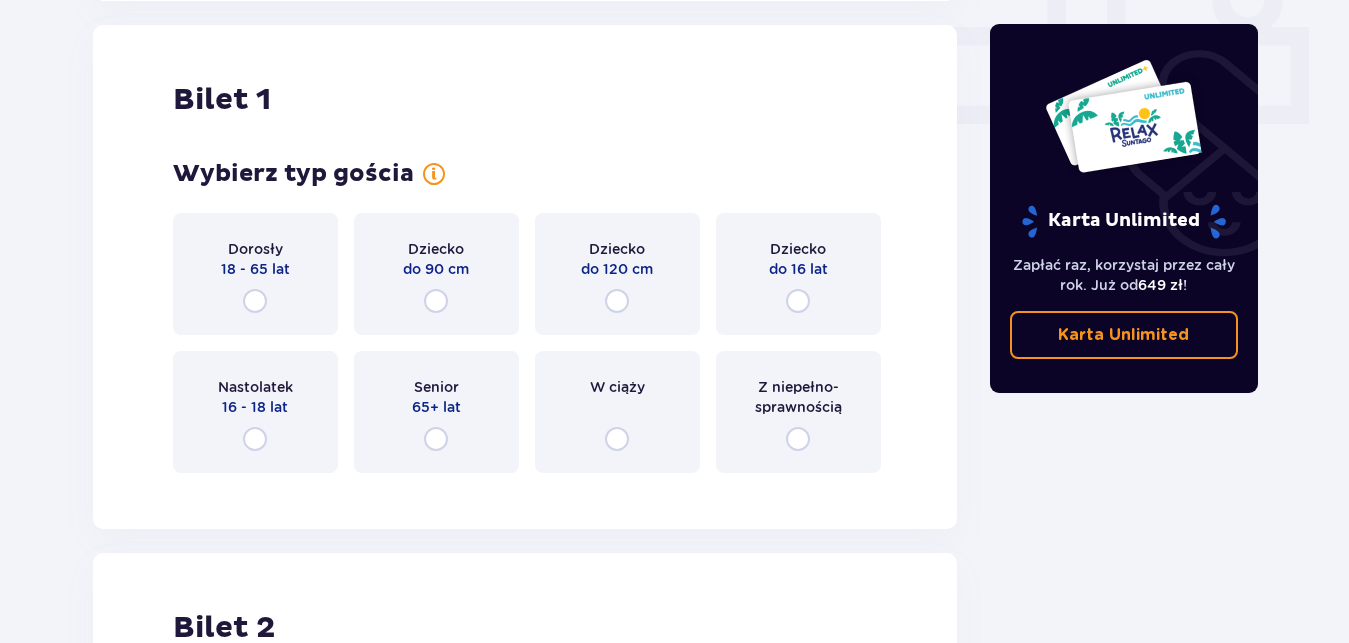 scroll, scrollTop: 910, scrollLeft: 0, axis: vertical 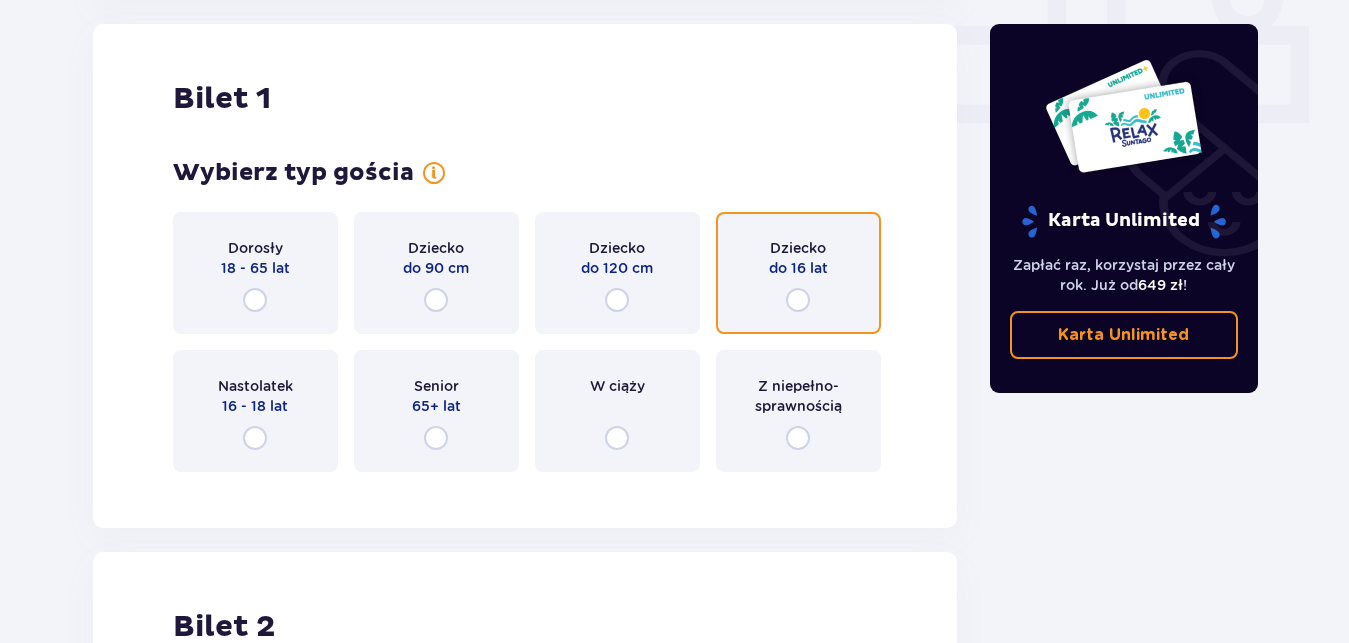 click at bounding box center [798, 300] 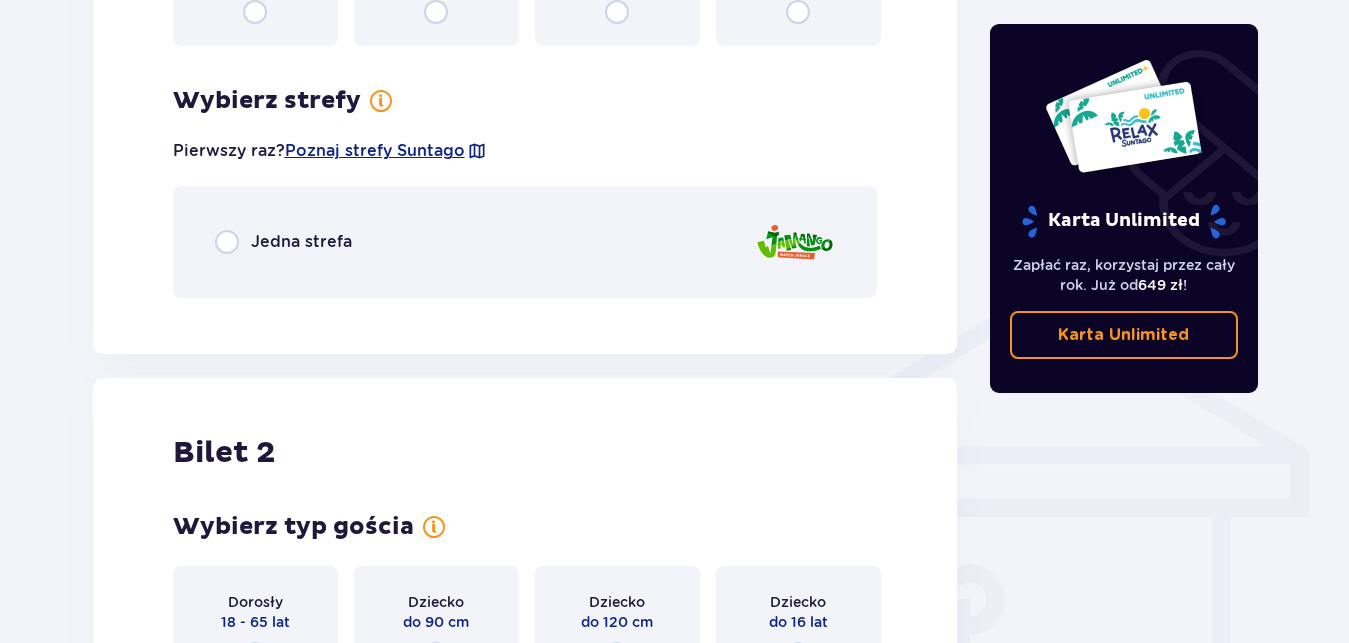 scroll, scrollTop: 1398, scrollLeft: 0, axis: vertical 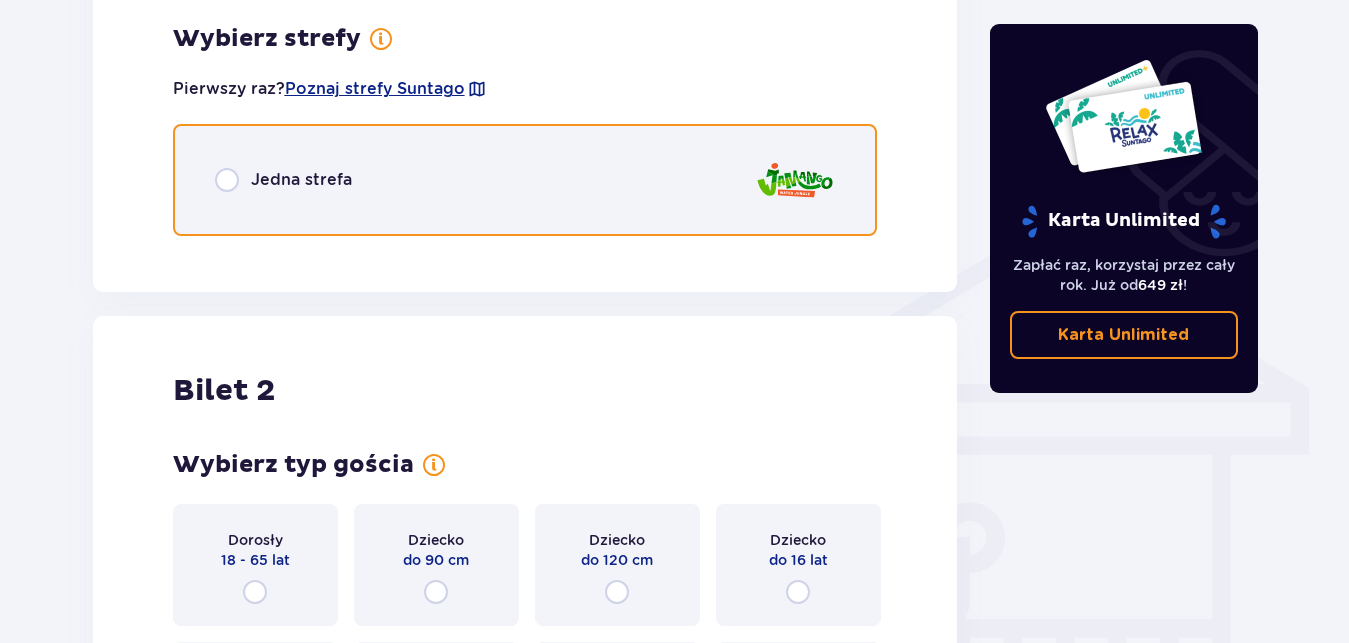 click at bounding box center [227, 180] 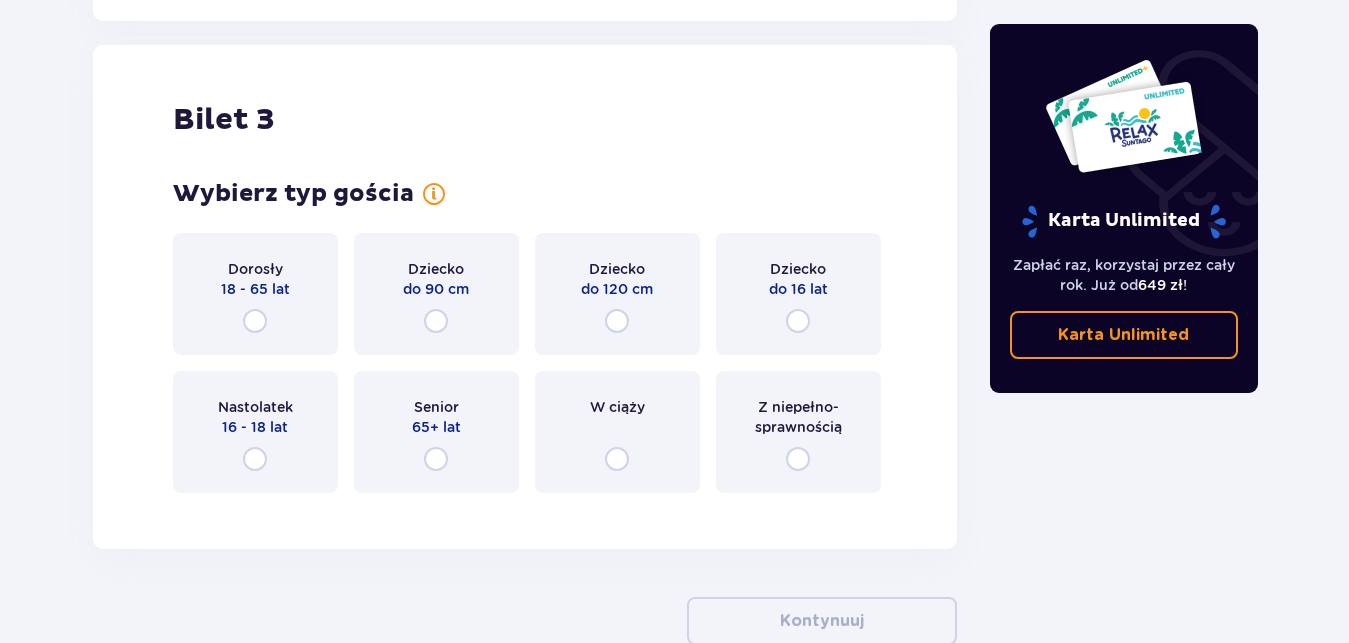scroll, scrollTop: 2894, scrollLeft: 0, axis: vertical 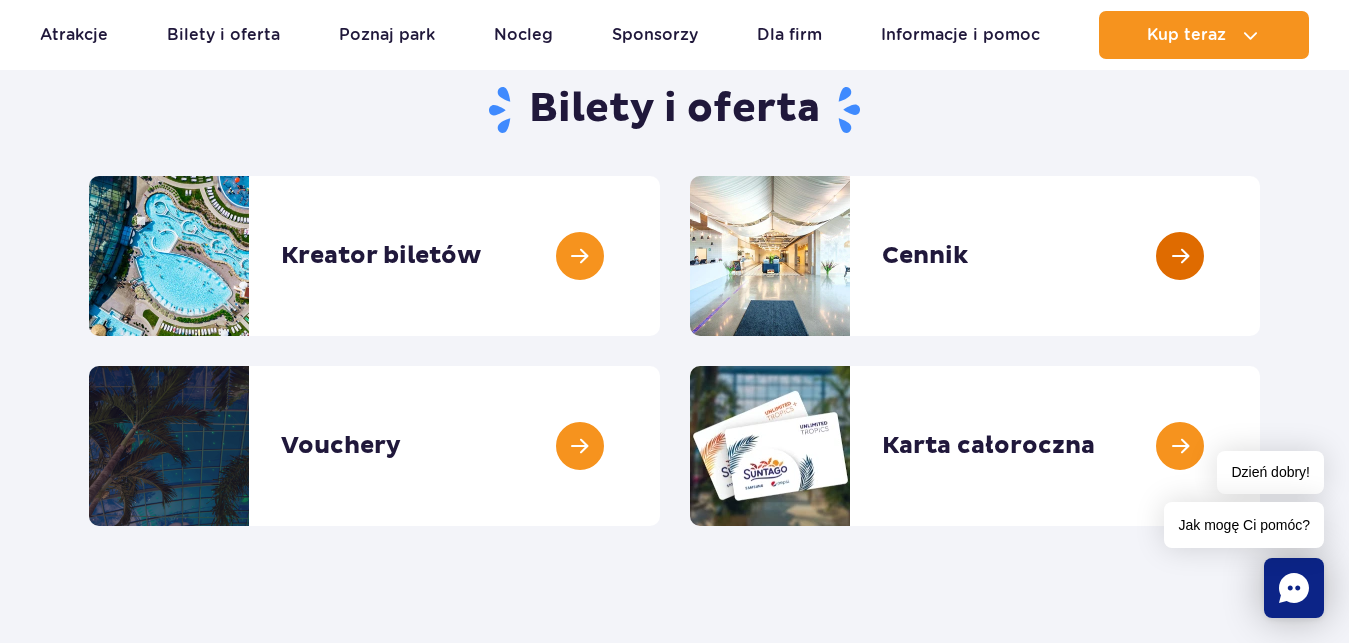 click at bounding box center [1260, 256] 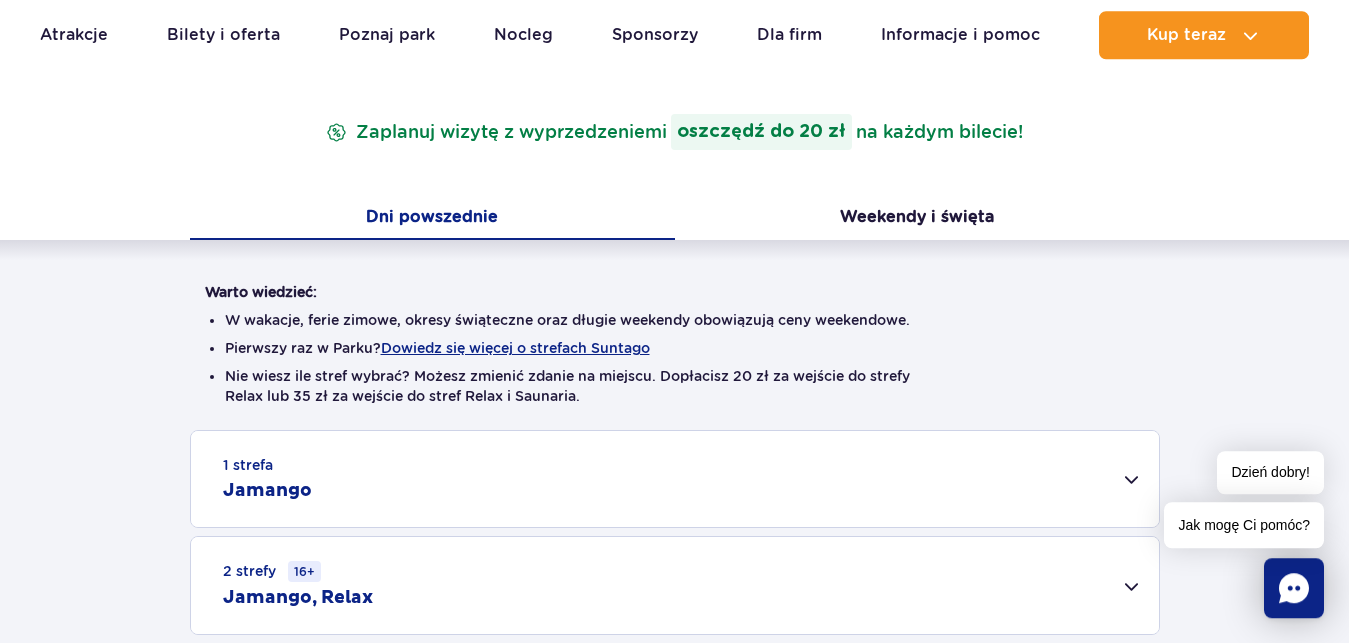 scroll, scrollTop: 204, scrollLeft: 0, axis: vertical 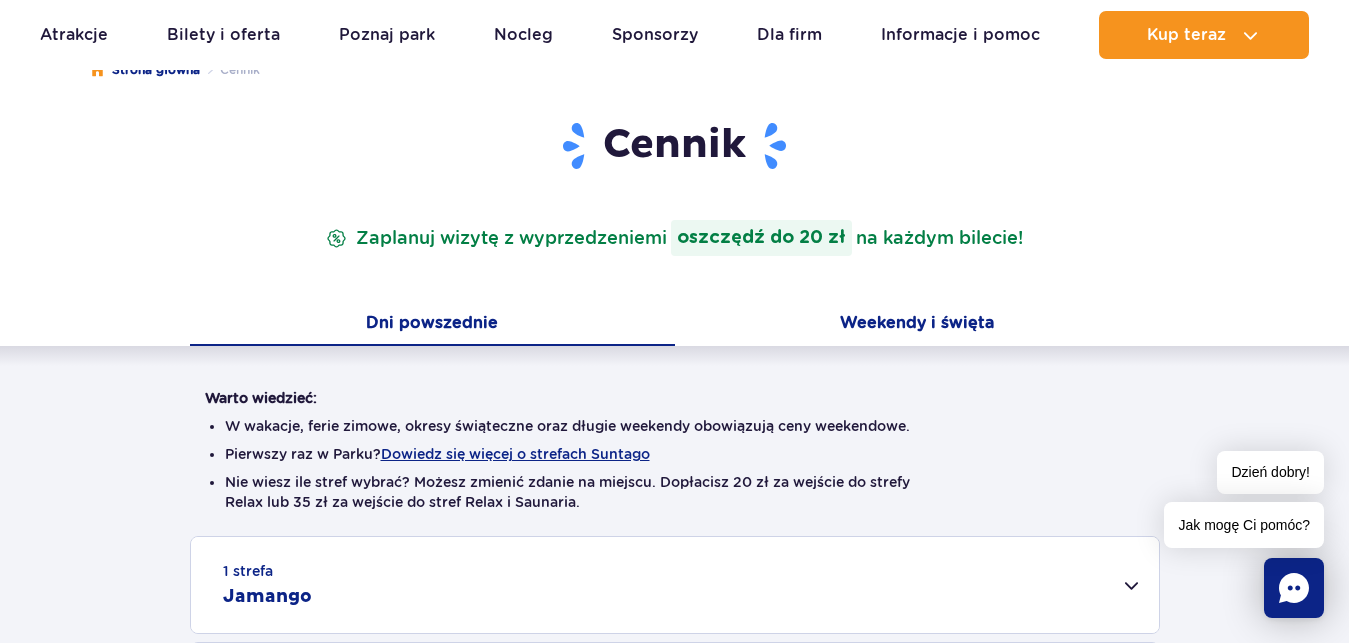 click on "Weekendy i święta" at bounding box center (917, 325) 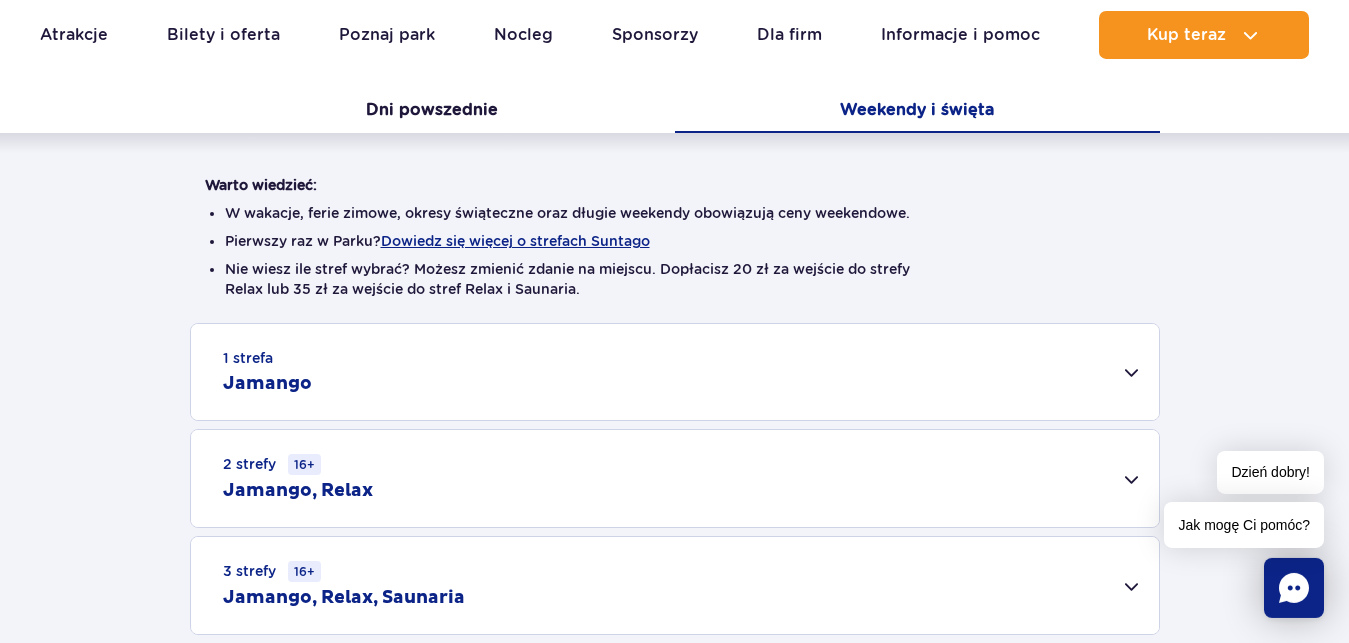 scroll, scrollTop: 510, scrollLeft: 0, axis: vertical 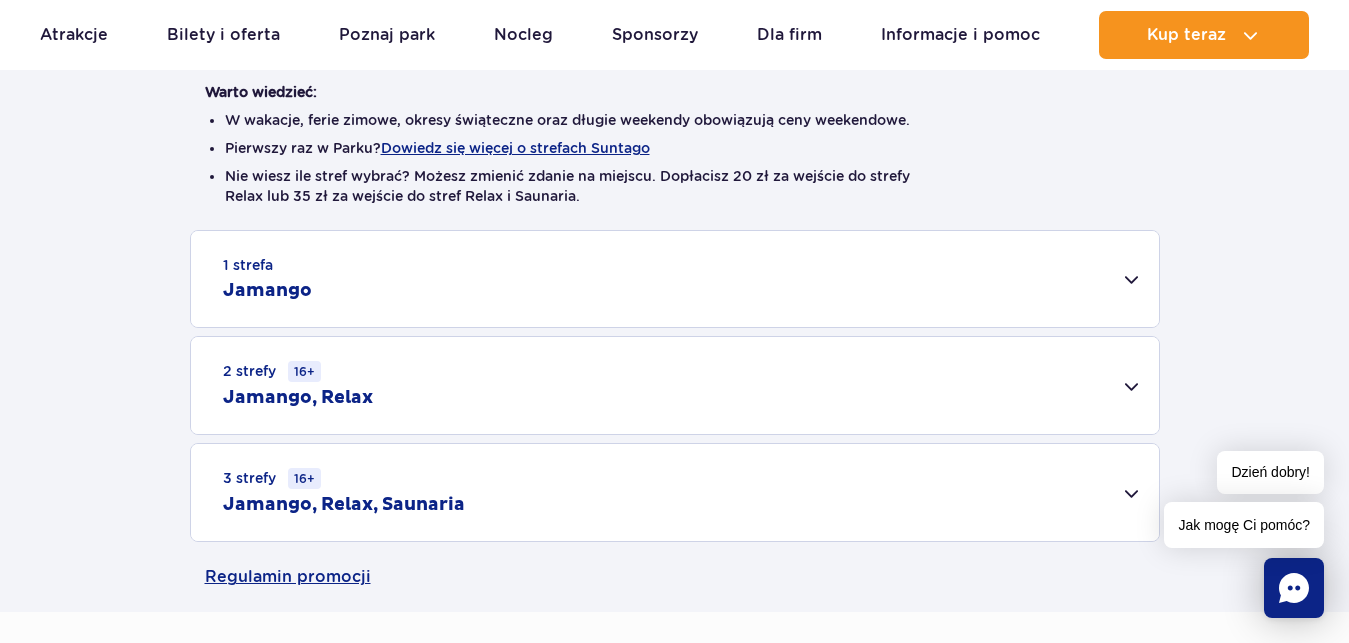 click on "1 strefa
Jamango" at bounding box center (675, 279) 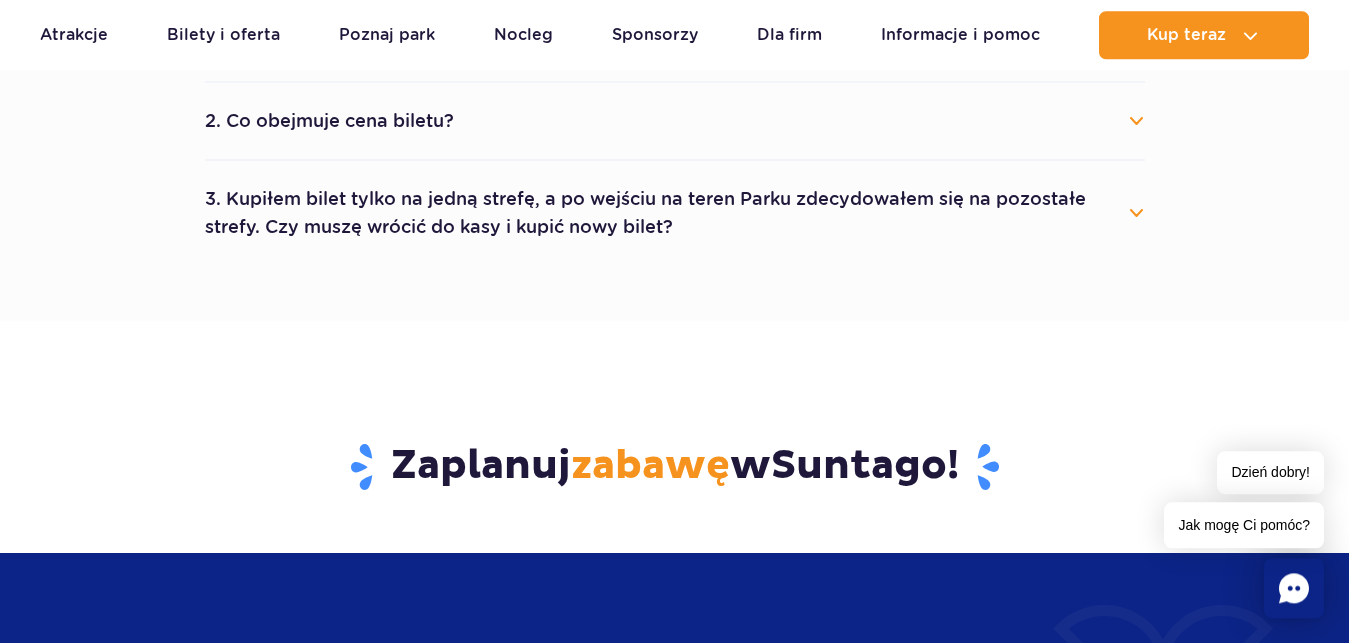 scroll, scrollTop: 1938, scrollLeft: 0, axis: vertical 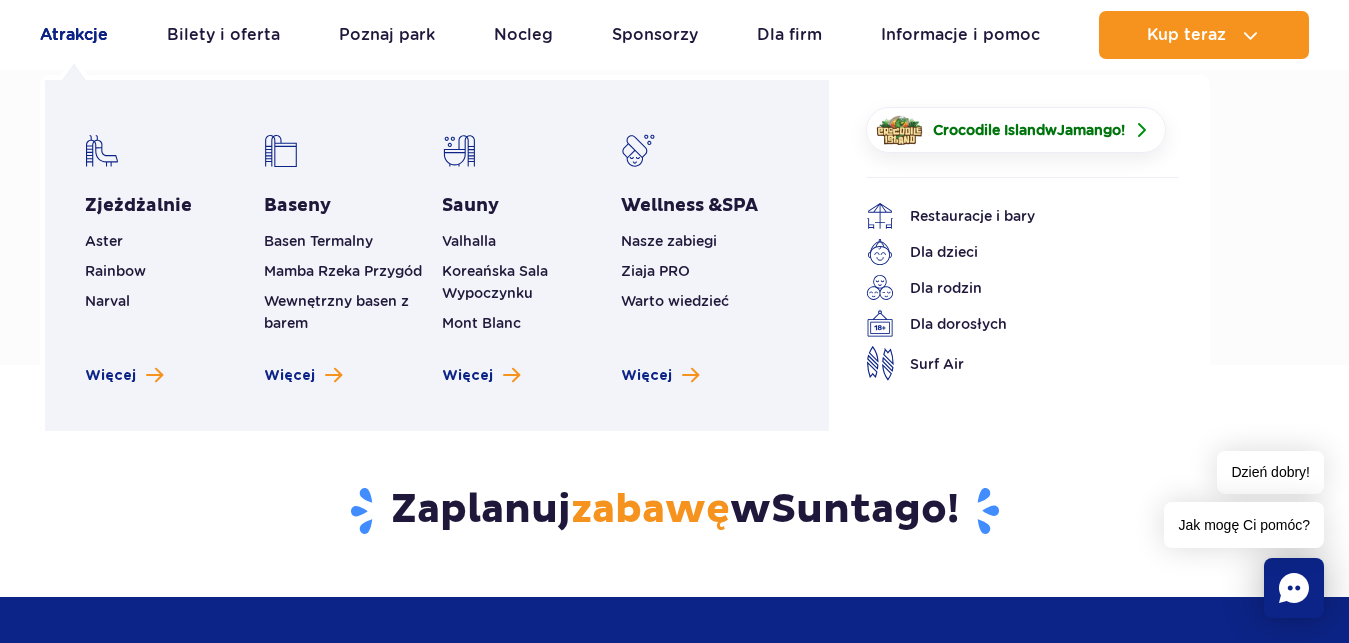 click on "Atrakcje" at bounding box center (74, 35) 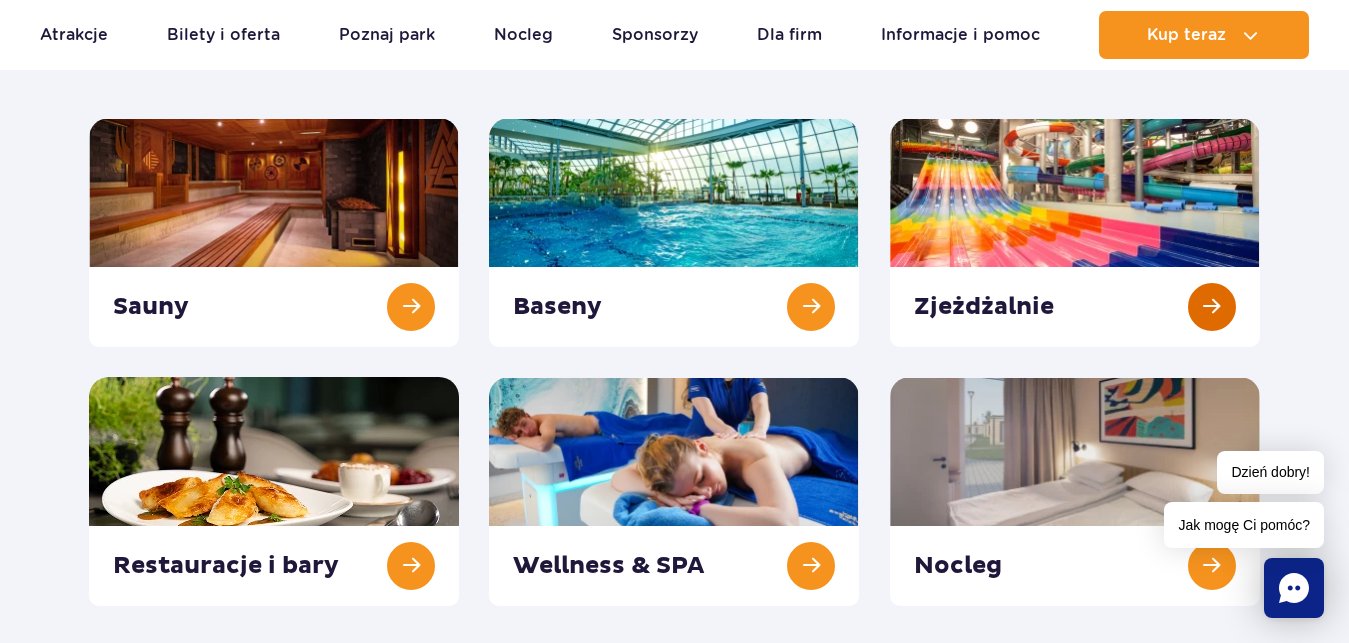 scroll, scrollTop: 306, scrollLeft: 0, axis: vertical 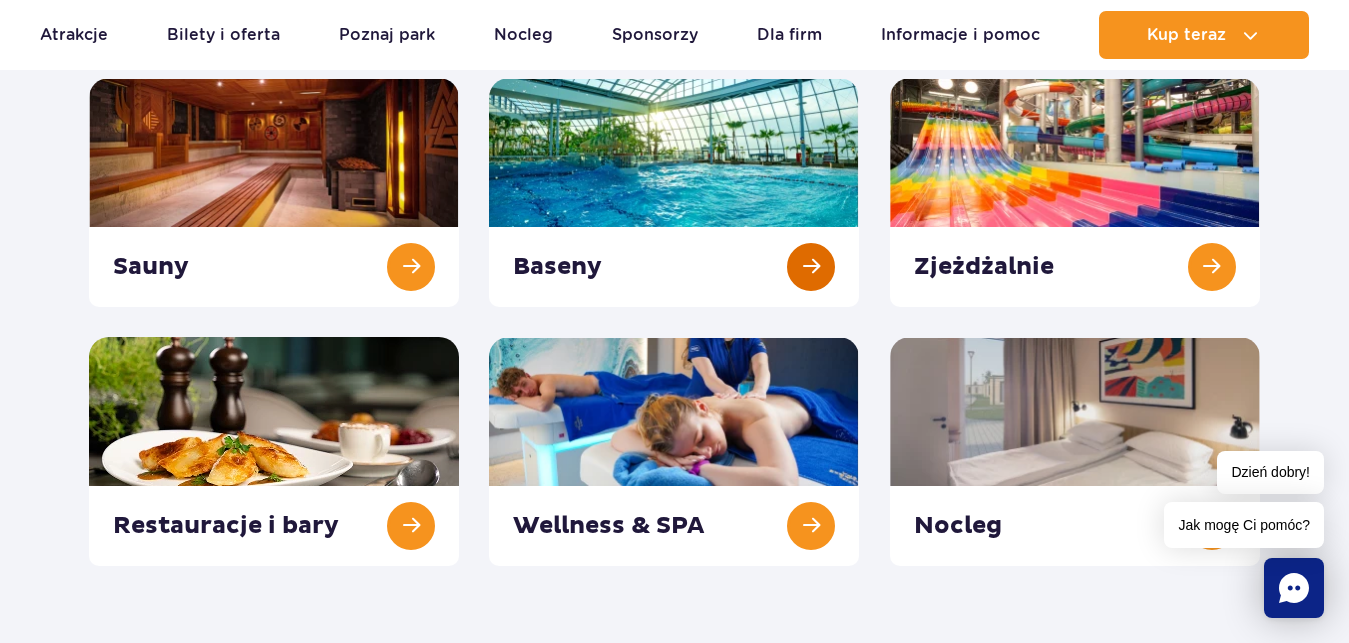 click at bounding box center (674, 192) 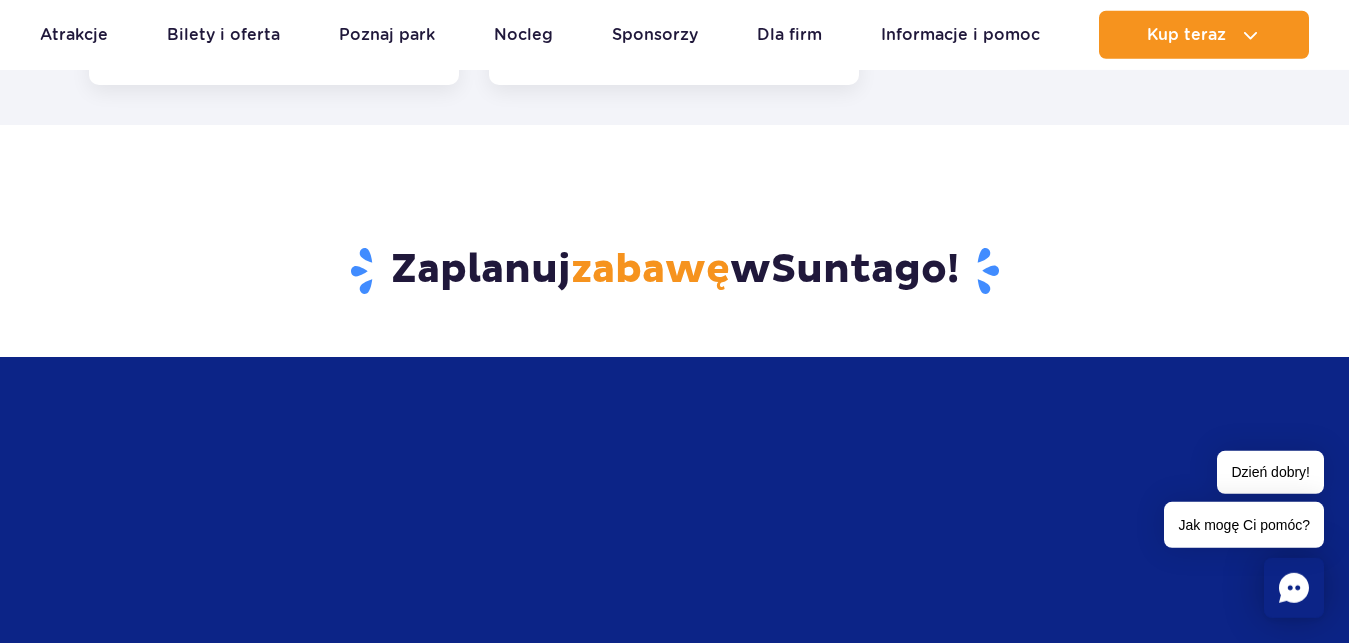 scroll, scrollTop: 3876, scrollLeft: 0, axis: vertical 